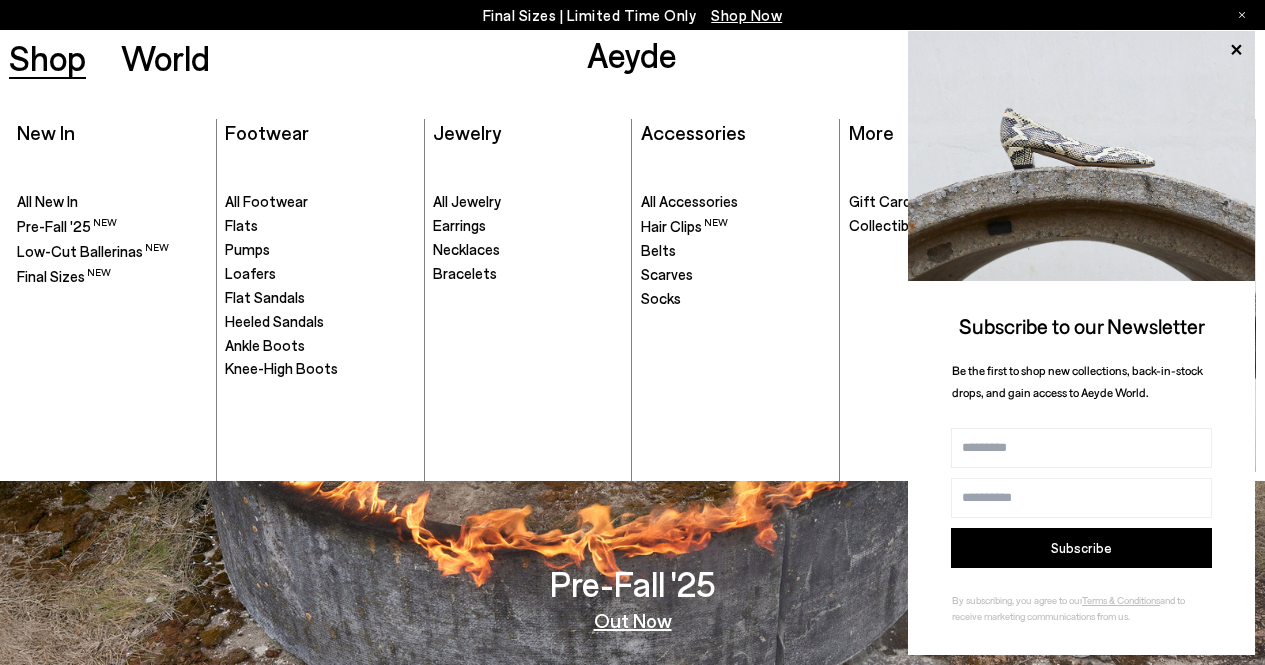 scroll, scrollTop: 0, scrollLeft: 0, axis: both 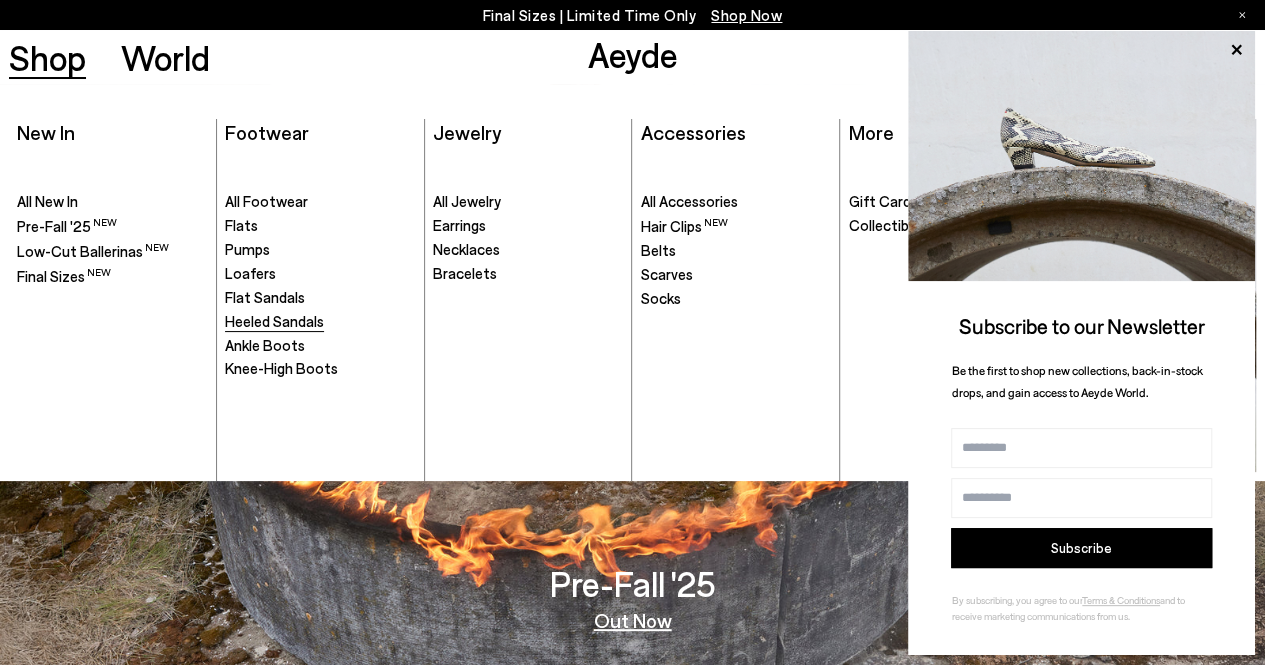 click on "Heeled Sandals" at bounding box center (274, 321) 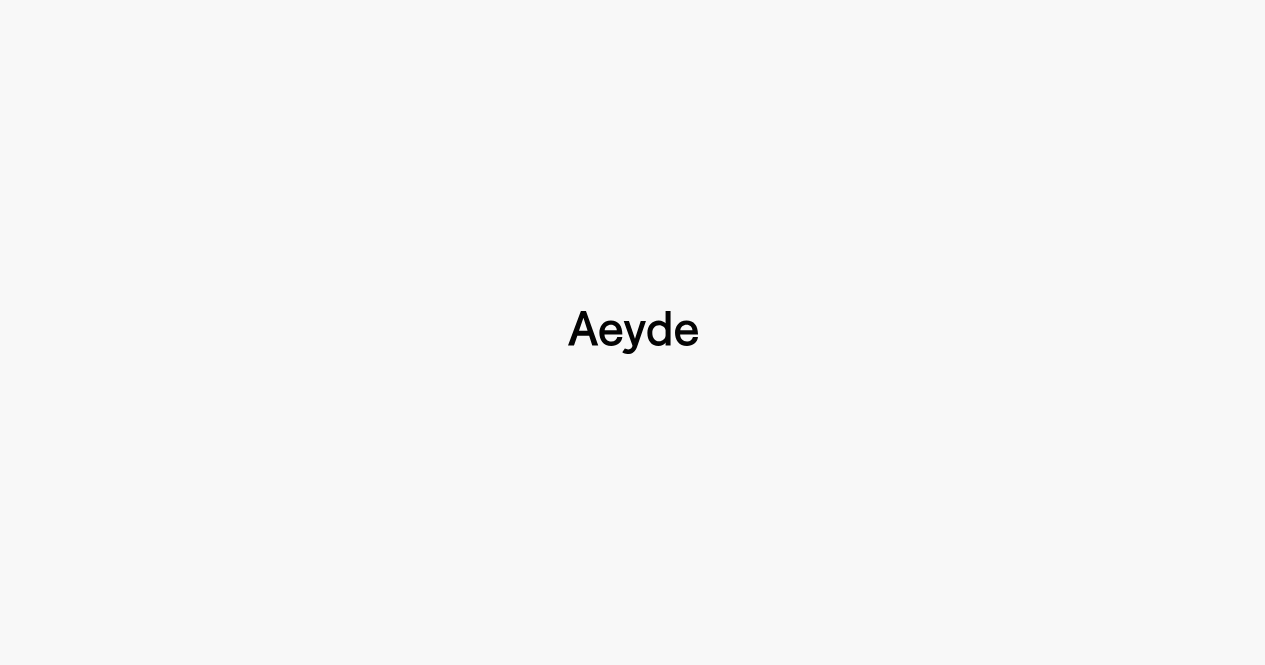 scroll, scrollTop: 0, scrollLeft: 0, axis: both 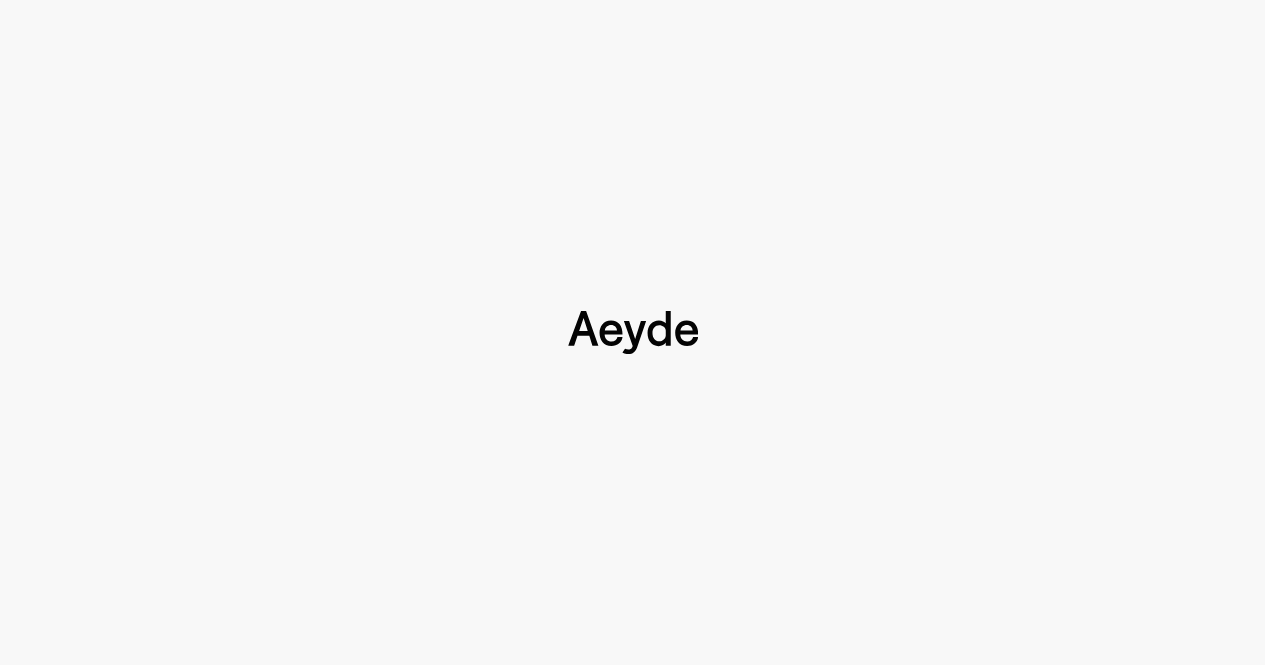 type 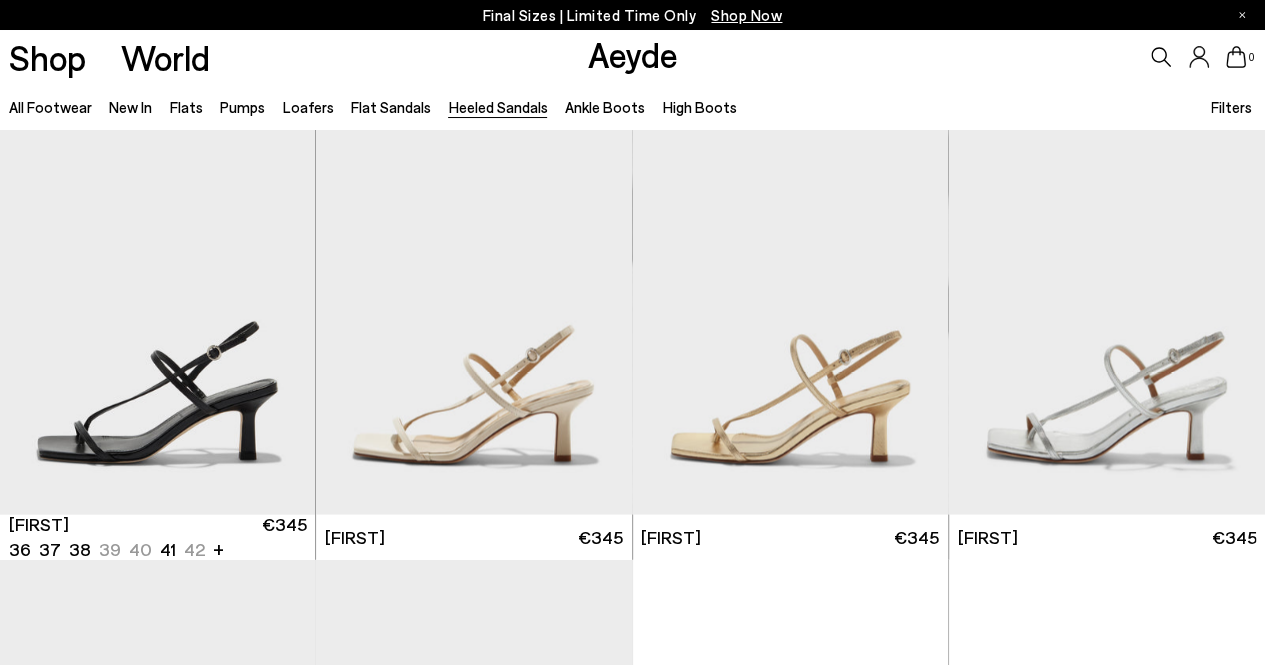 scroll, scrollTop: 1779, scrollLeft: 0, axis: vertical 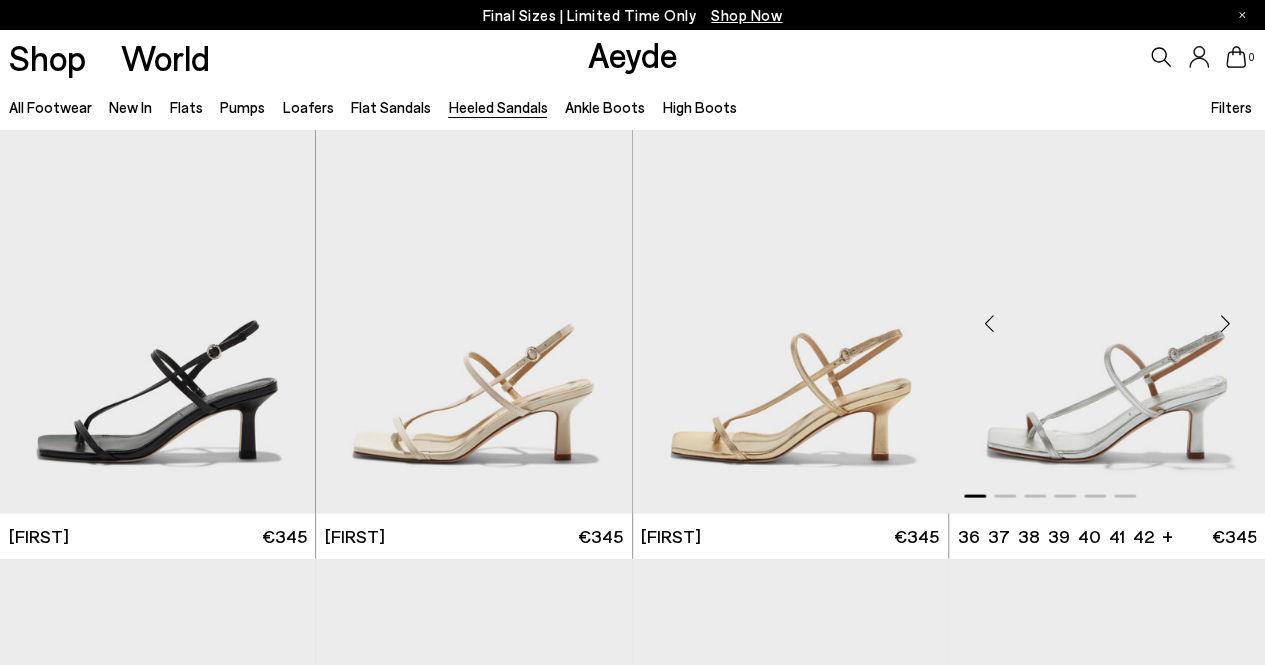 click at bounding box center [1107, 314] 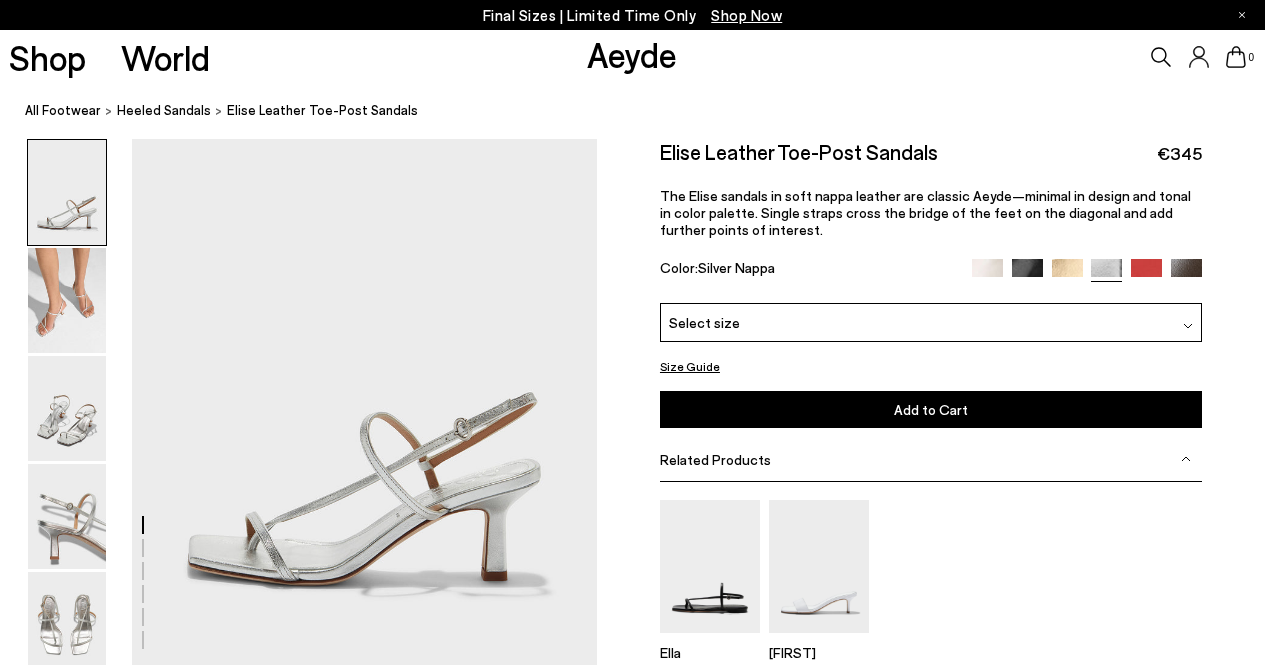 scroll, scrollTop: 0, scrollLeft: 0, axis: both 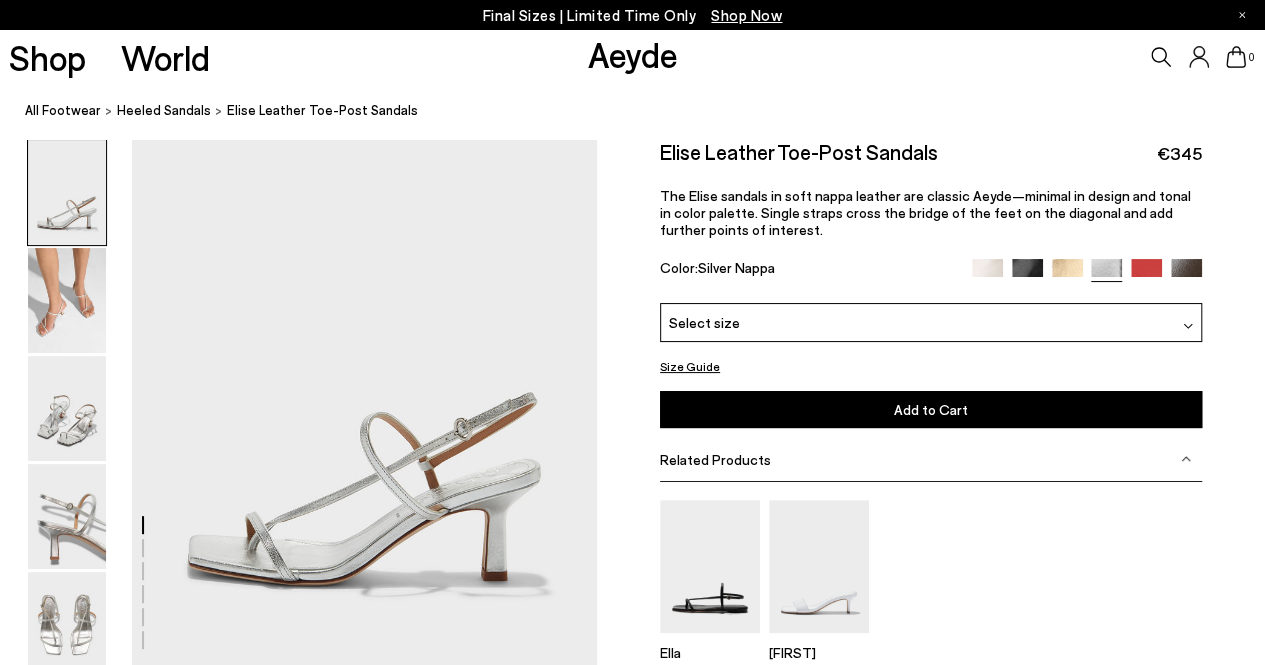 click at bounding box center [1146, 274] 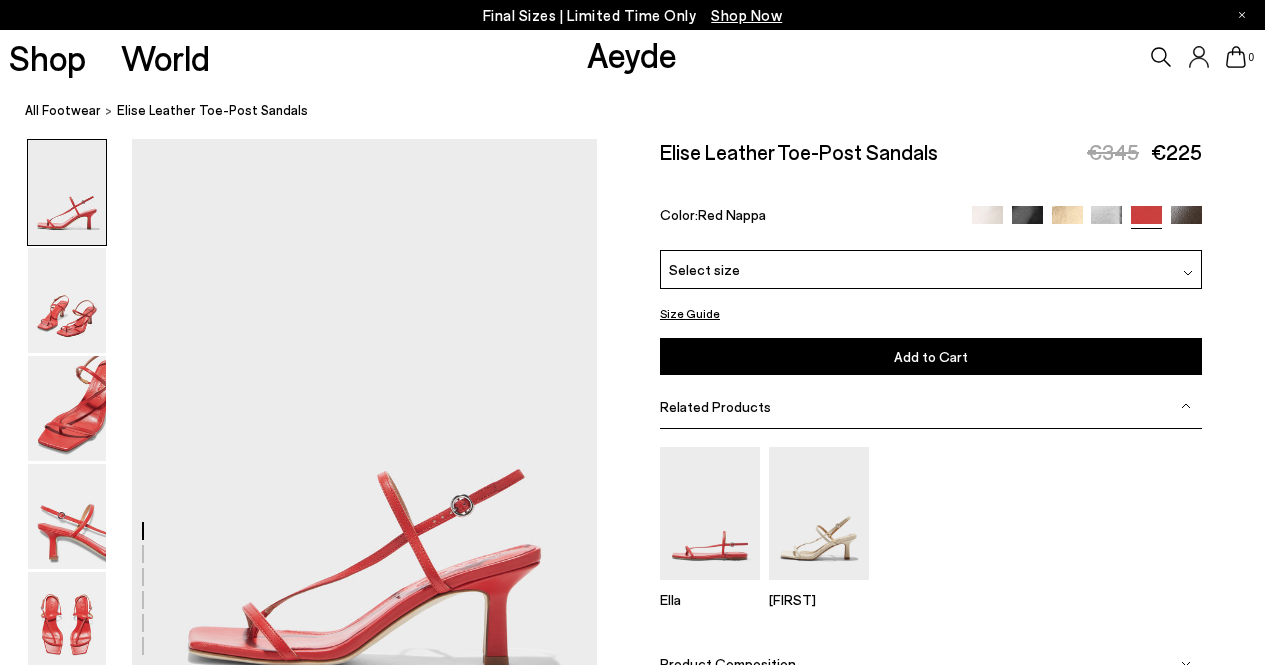 scroll, scrollTop: 0, scrollLeft: 0, axis: both 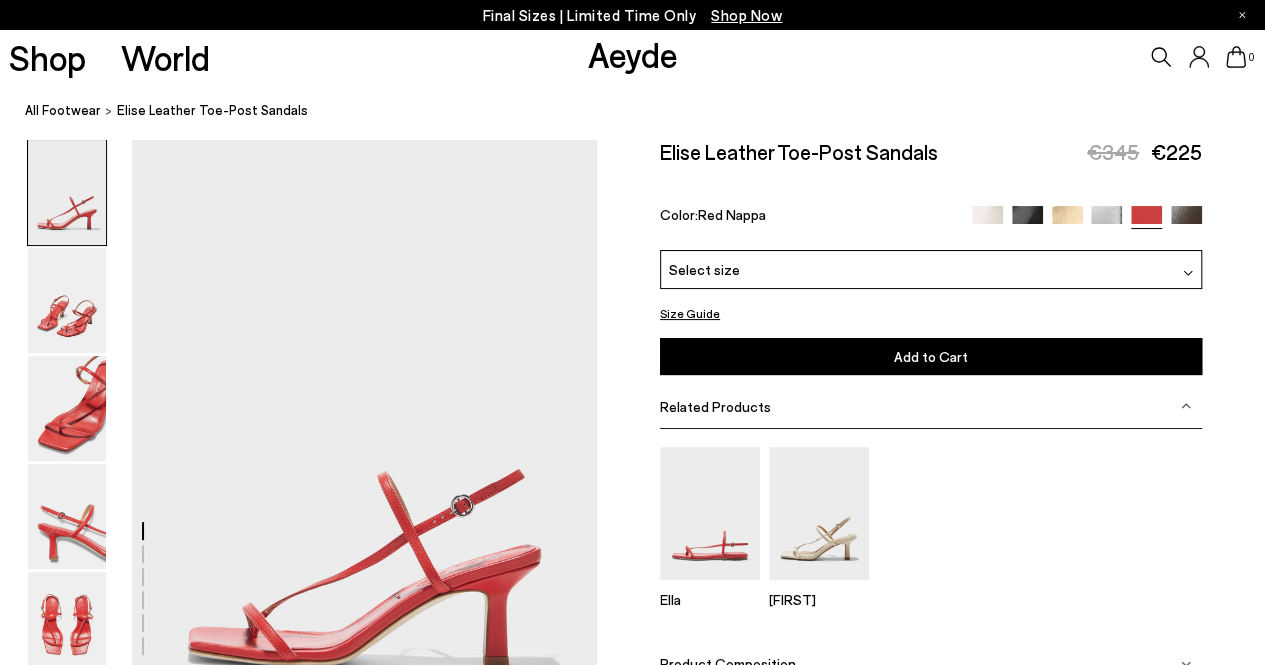 click at bounding box center [67, 300] 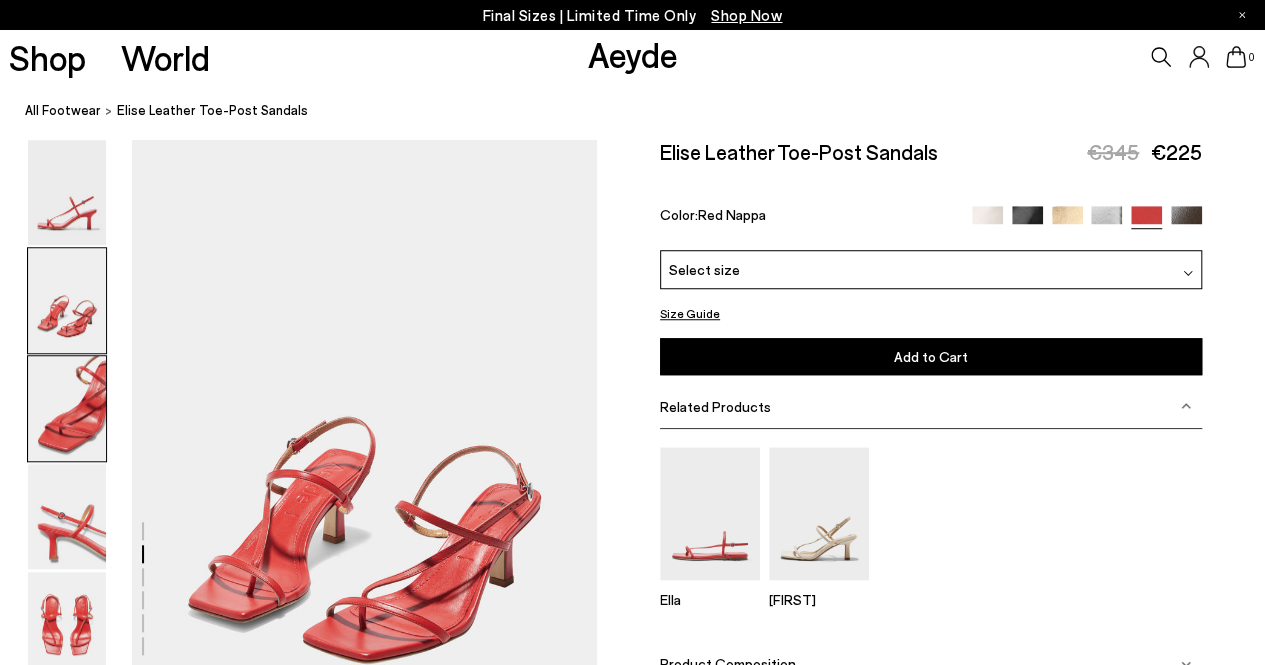 click at bounding box center [67, 408] 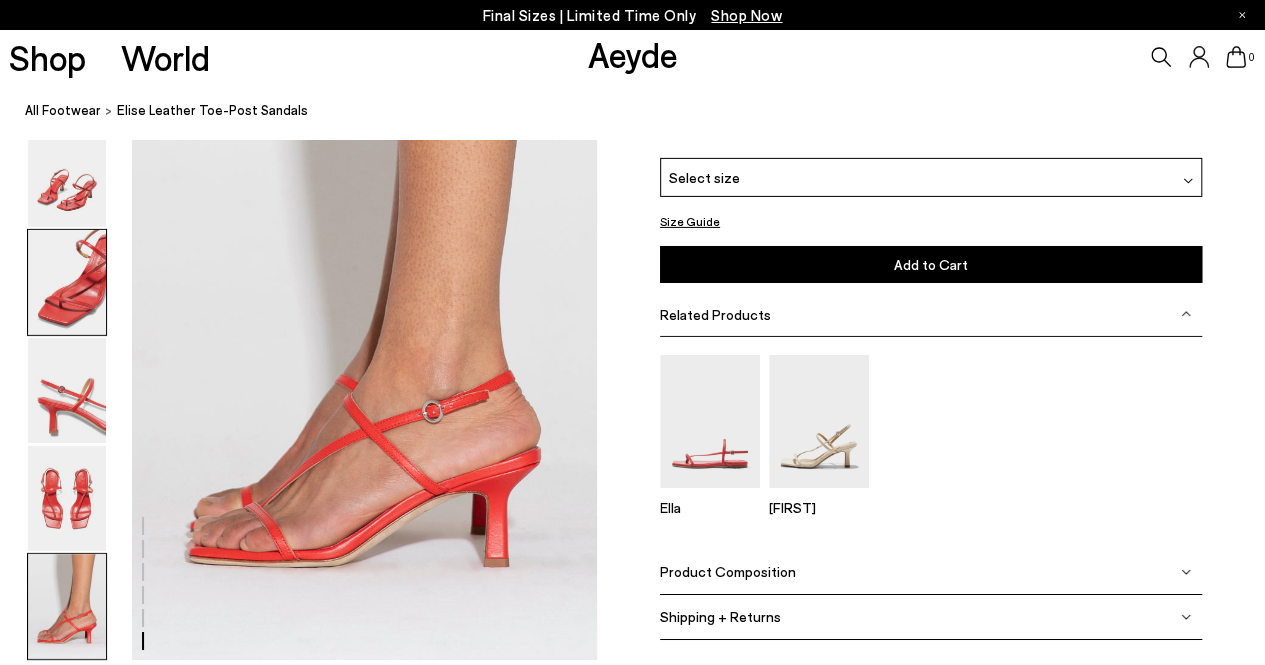 scroll, scrollTop: 3212, scrollLeft: 0, axis: vertical 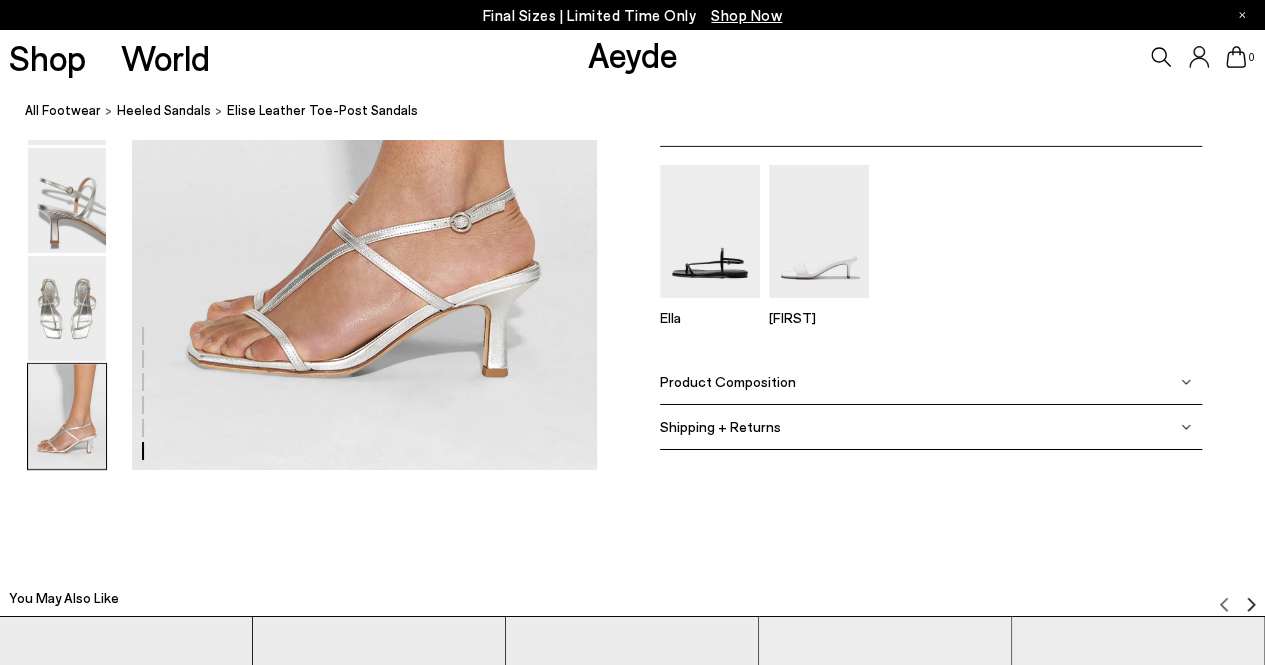 click on "Product Composition" at bounding box center [931, 382] 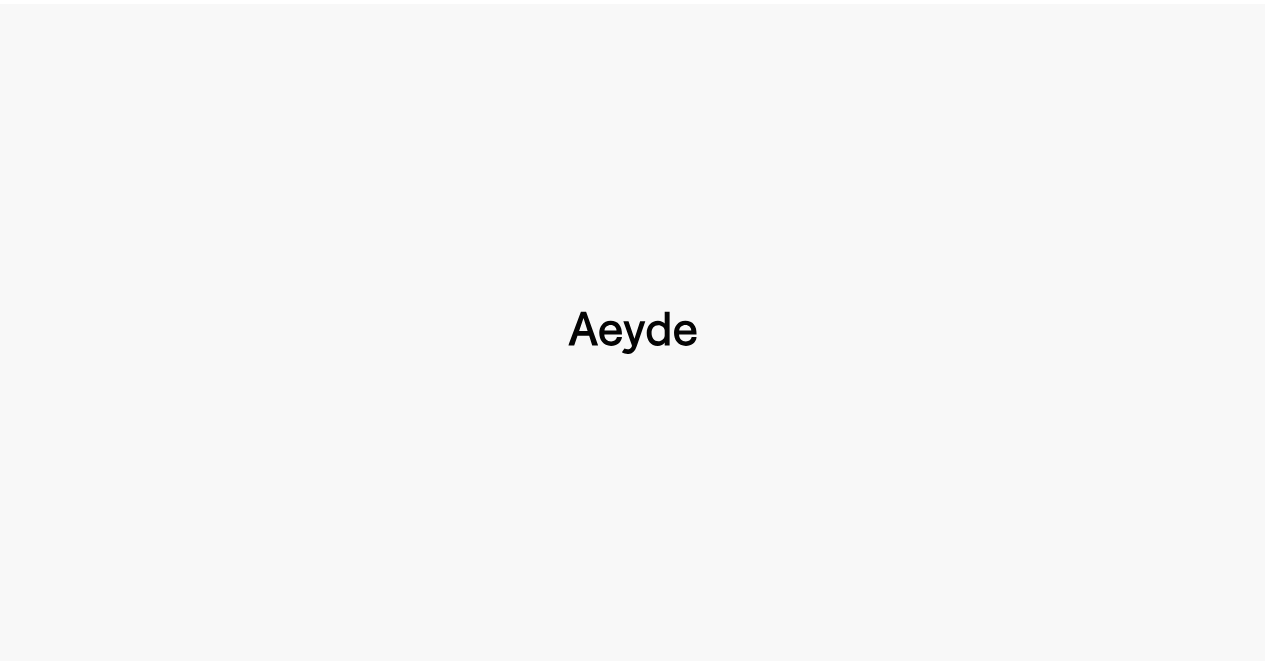 scroll, scrollTop: 0, scrollLeft: 0, axis: both 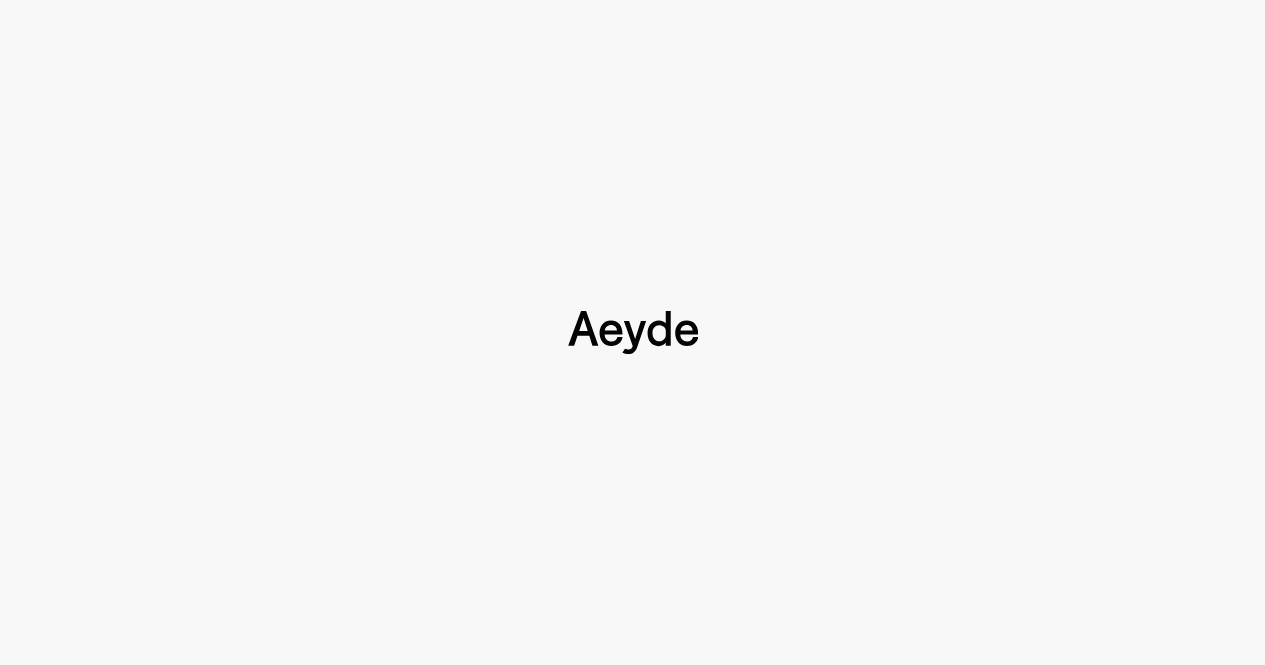 type 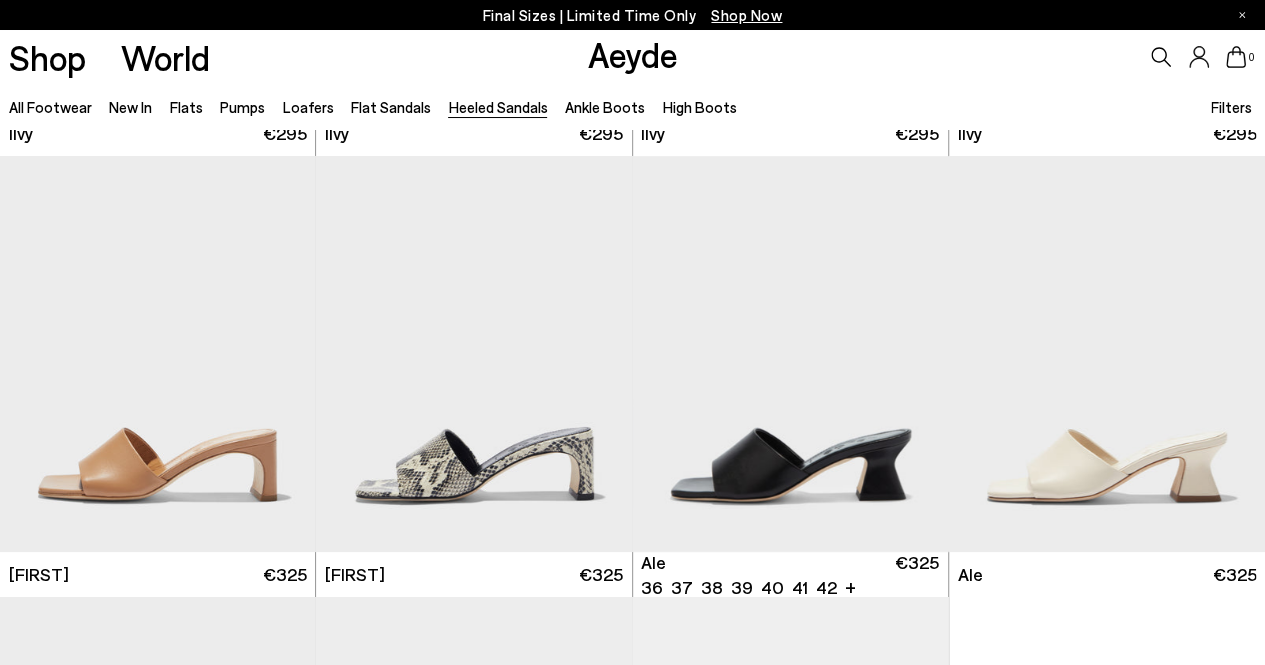 scroll, scrollTop: 3507, scrollLeft: 0, axis: vertical 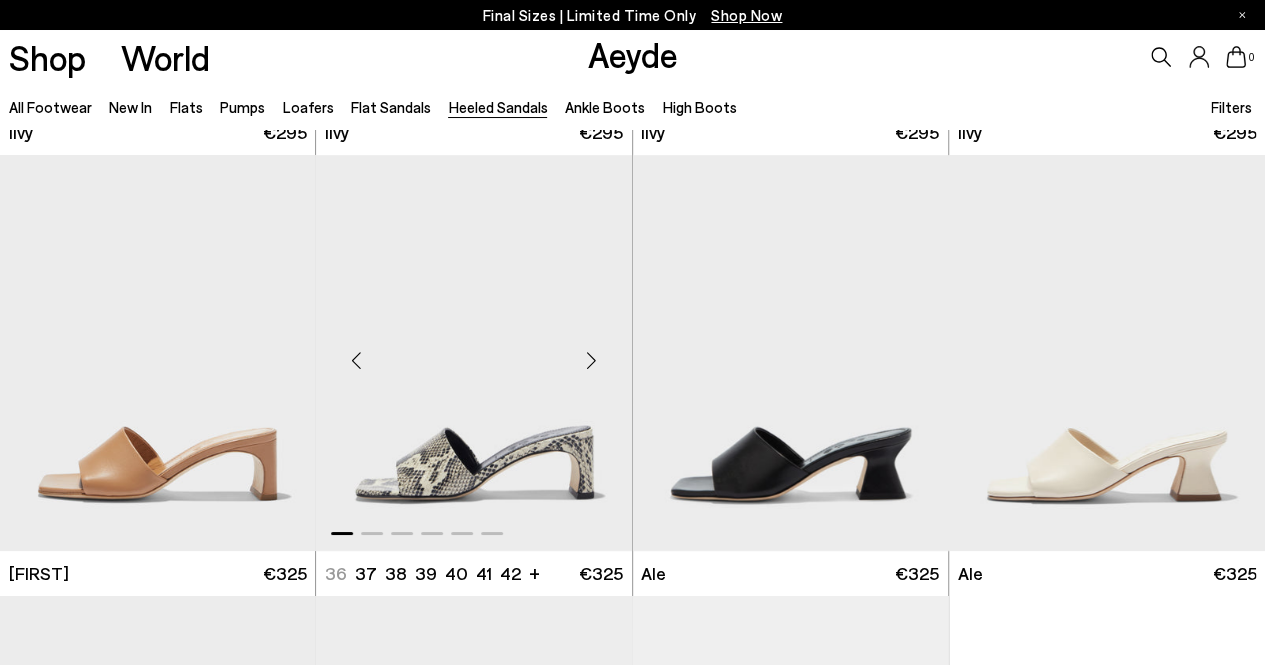 click at bounding box center [474, 353] 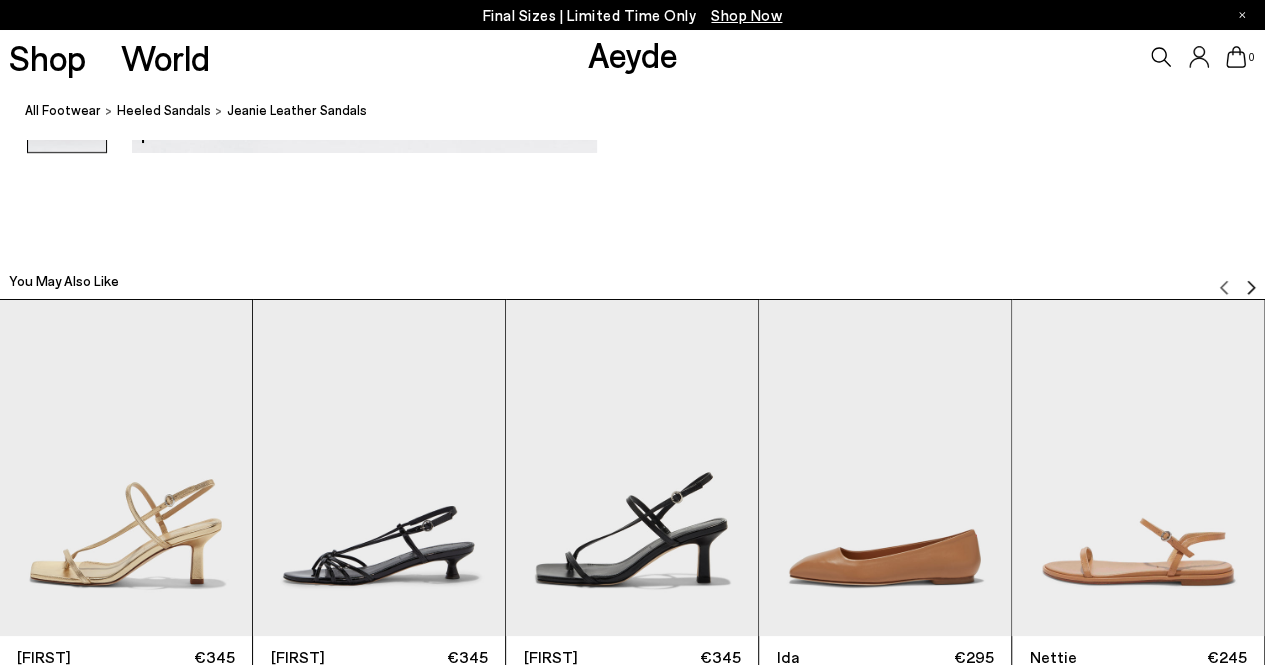 scroll, scrollTop: 3626, scrollLeft: 0, axis: vertical 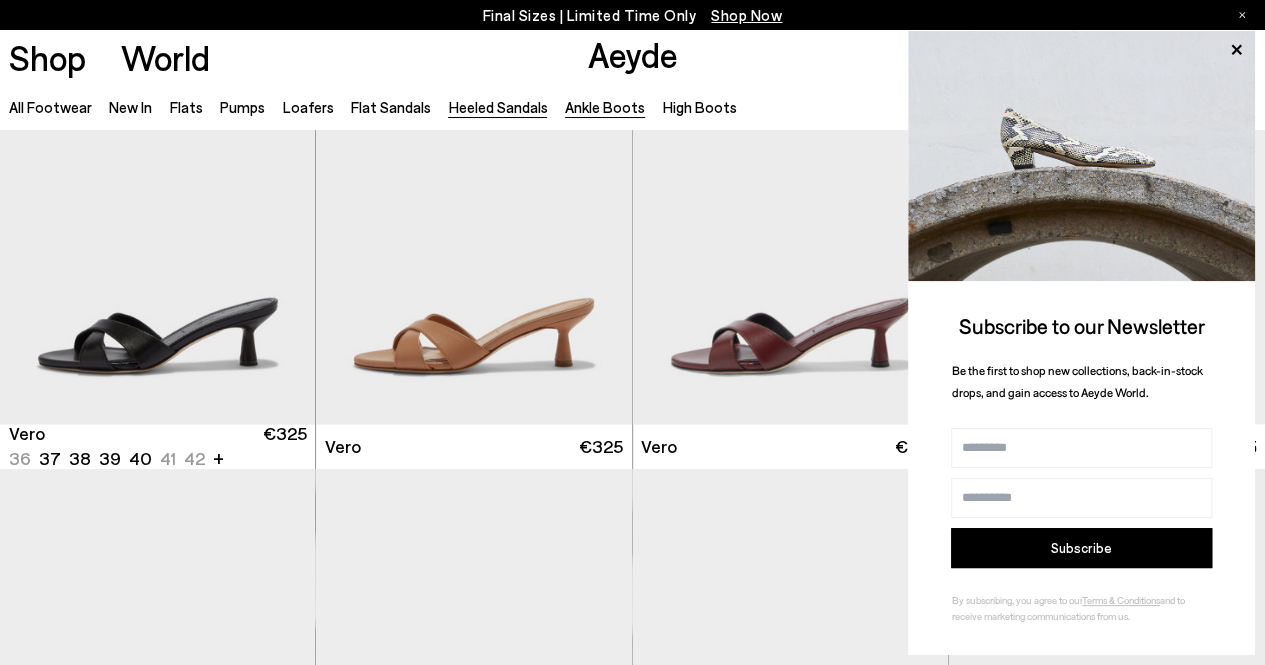 click on "Ankle Boots" at bounding box center (605, 107) 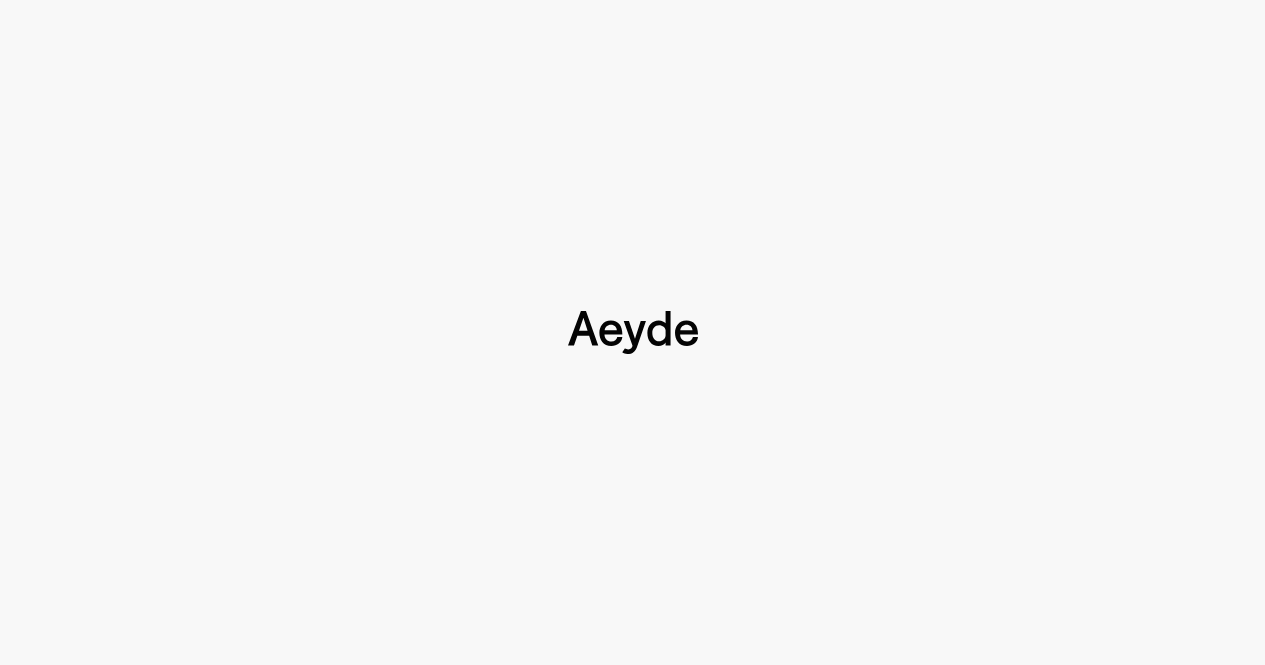 type 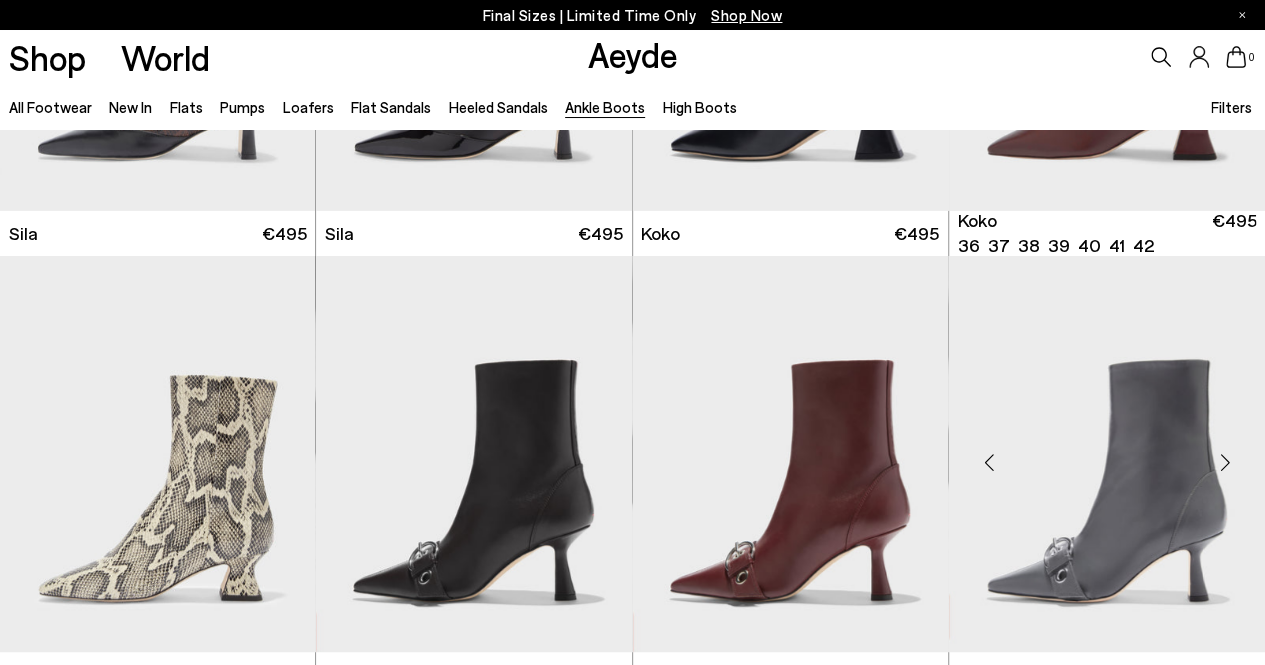 scroll, scrollTop: 400, scrollLeft: 0, axis: vertical 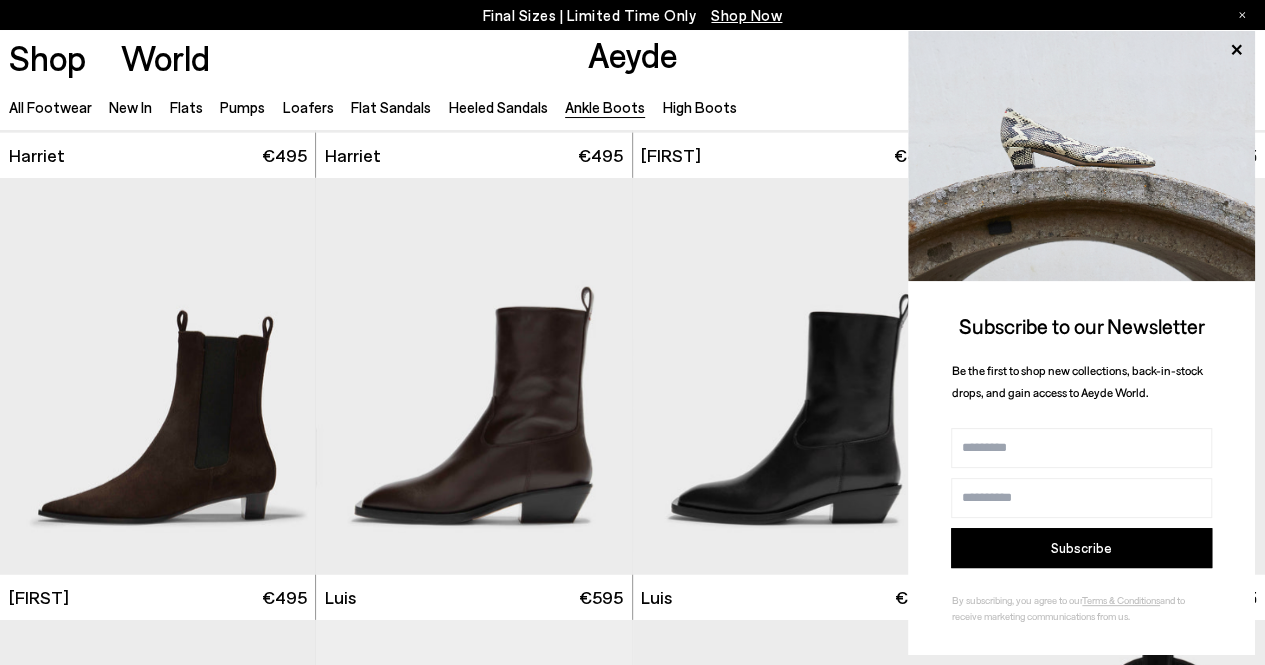 click on "Shop
World
Aeyde
0" at bounding box center (632, 57) 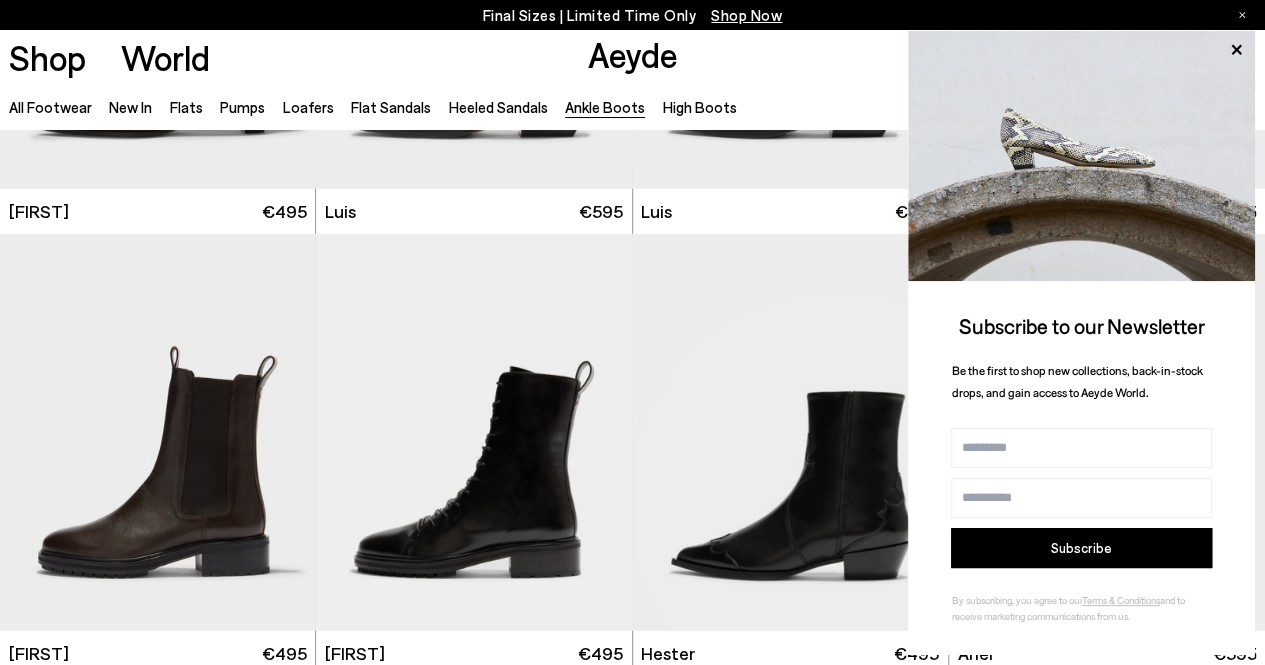 scroll, scrollTop: 3000, scrollLeft: 0, axis: vertical 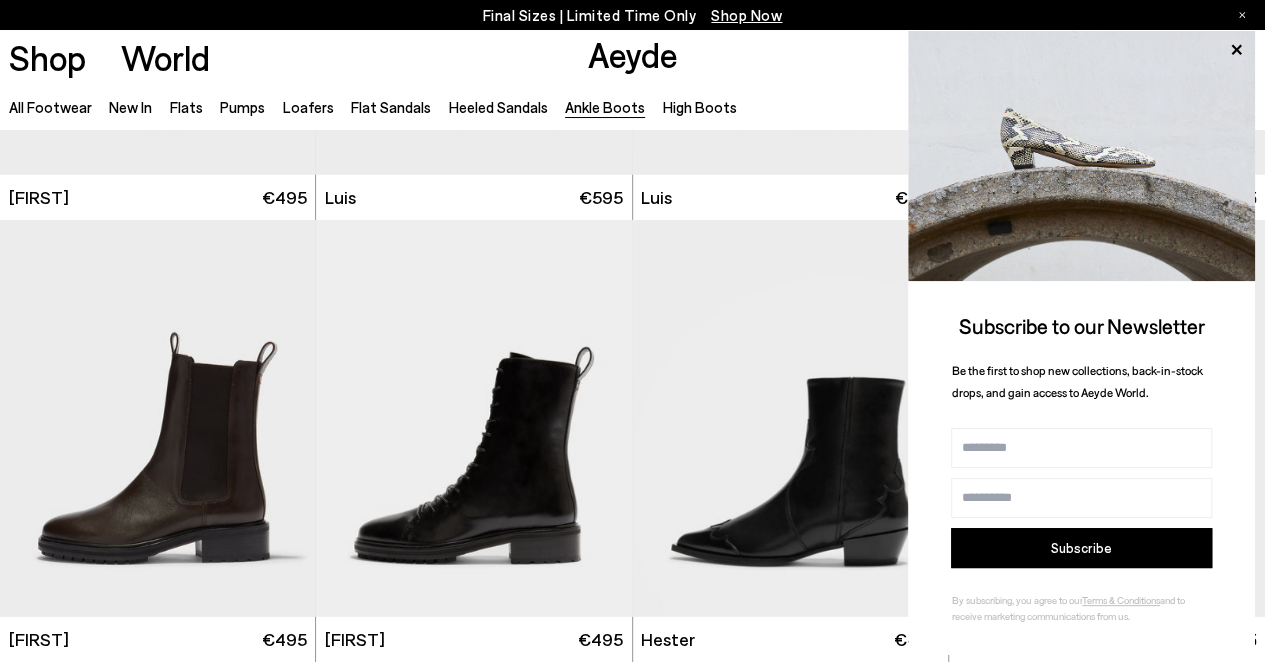 drag, startPoint x: 1240, startPoint y: 45, endPoint x: 1231, endPoint y: 51, distance: 10.816654 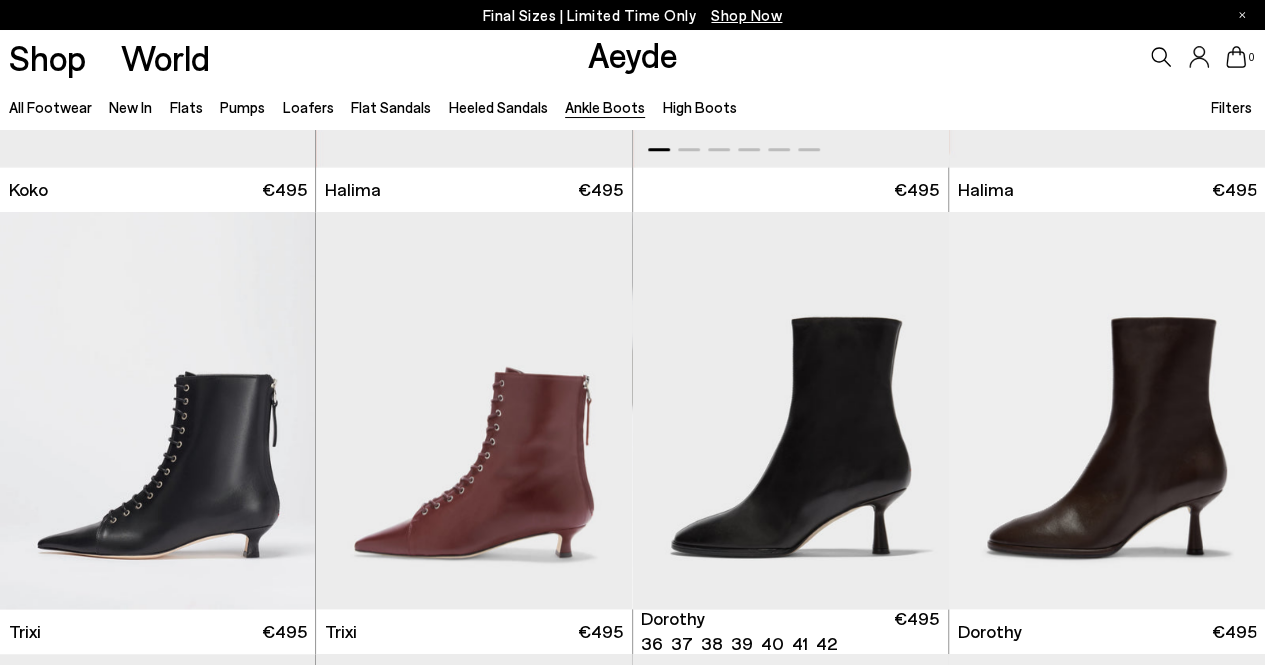 scroll, scrollTop: 0, scrollLeft: 0, axis: both 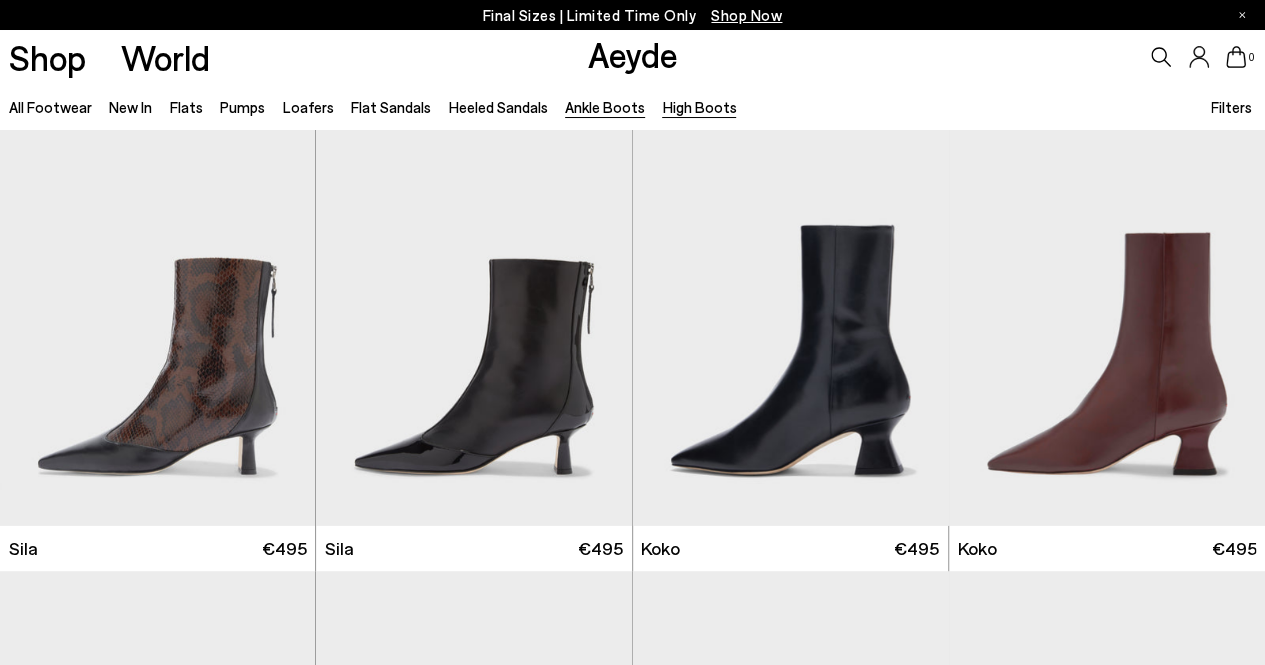 click on "High Boots" at bounding box center [699, 107] 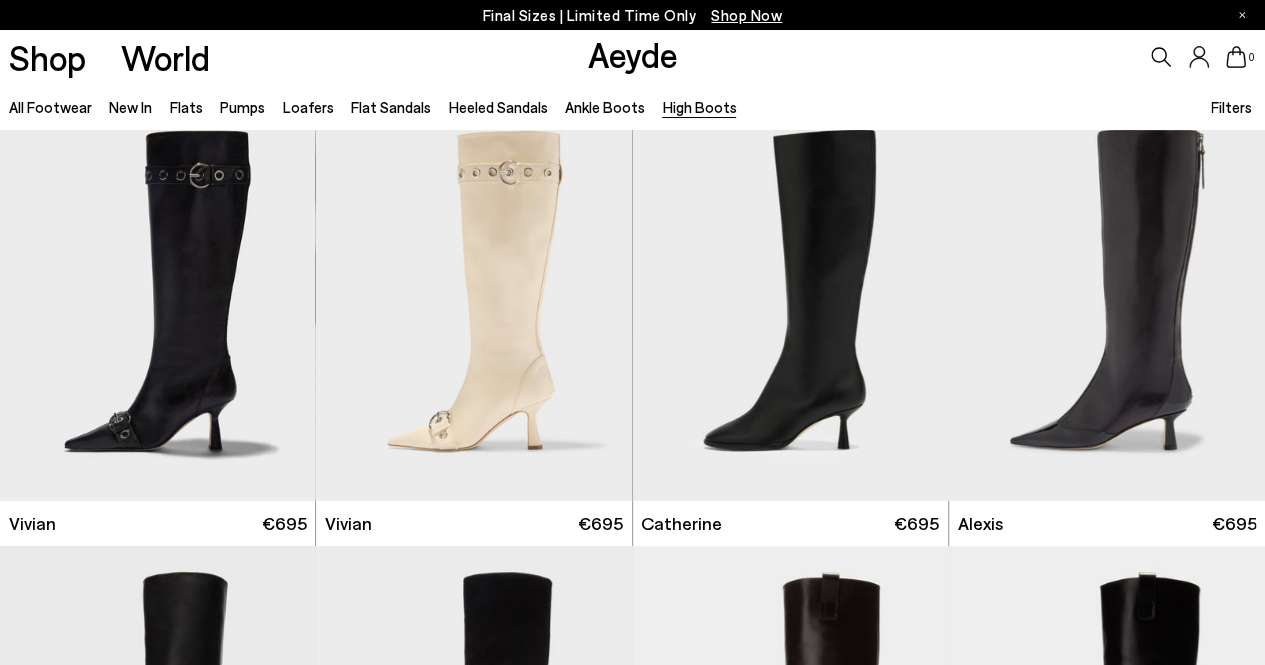 scroll, scrollTop: 0, scrollLeft: 0, axis: both 